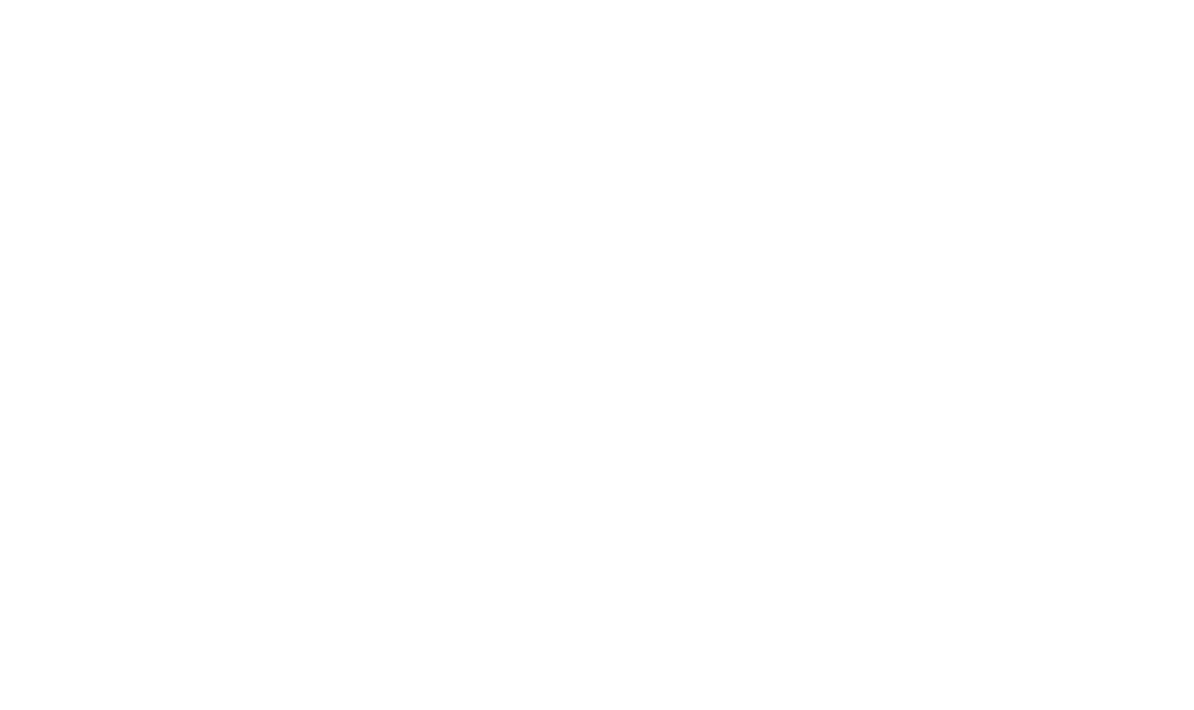 scroll, scrollTop: 0, scrollLeft: 0, axis: both 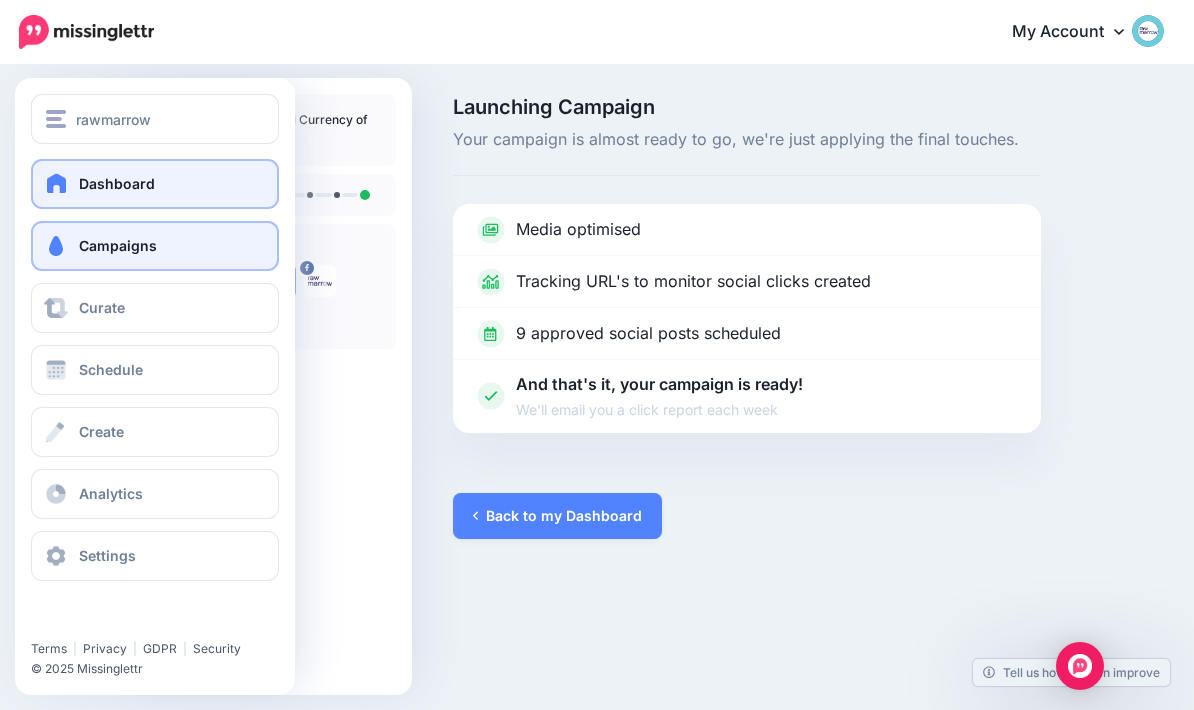 click on "Dashboard" at bounding box center (155, 184) 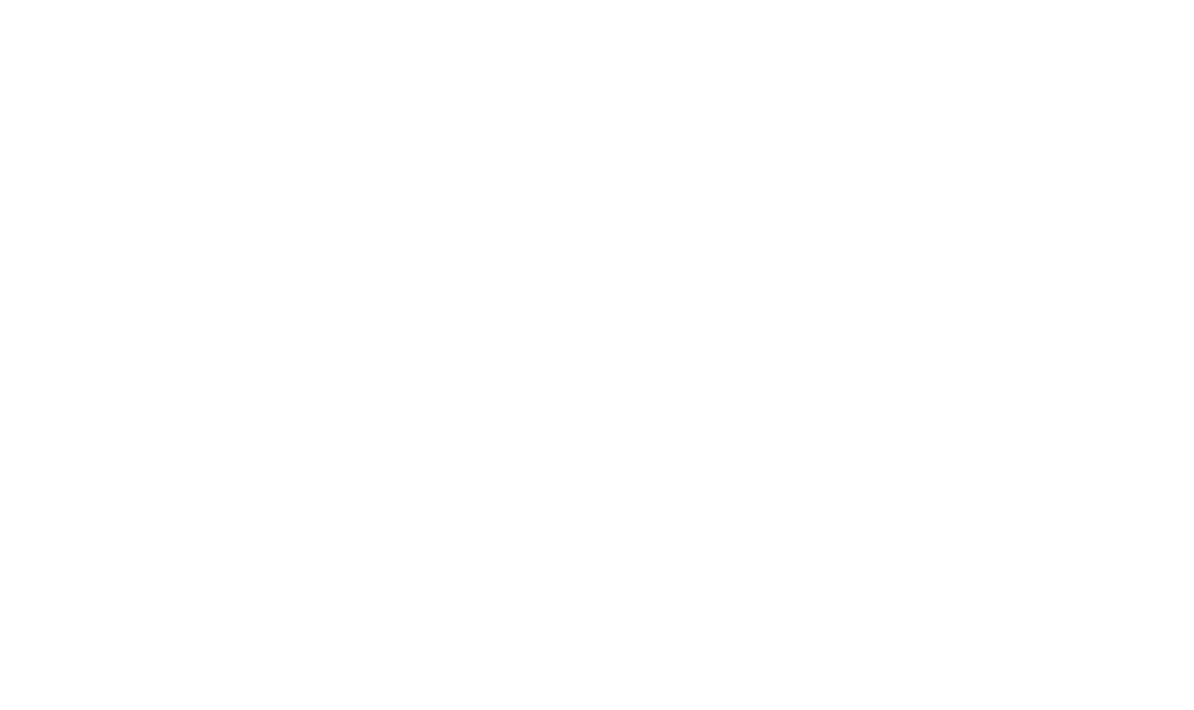 scroll, scrollTop: 0, scrollLeft: 0, axis: both 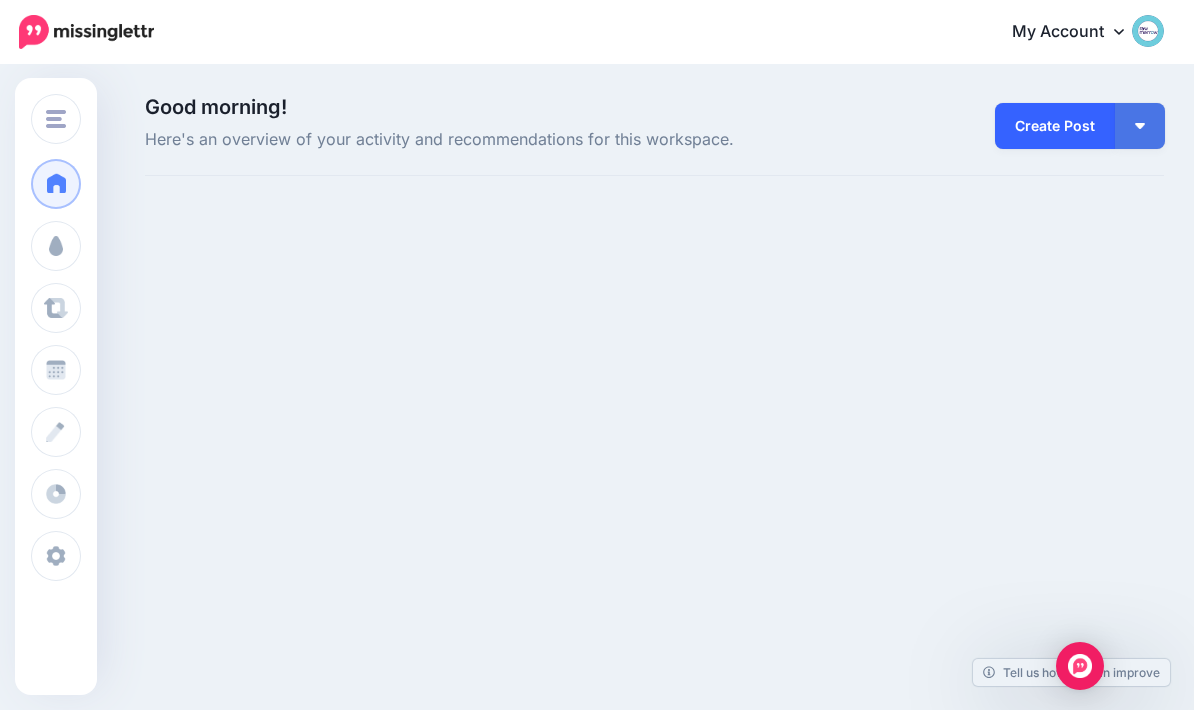 click on "Create Post" at bounding box center [1055, 126] 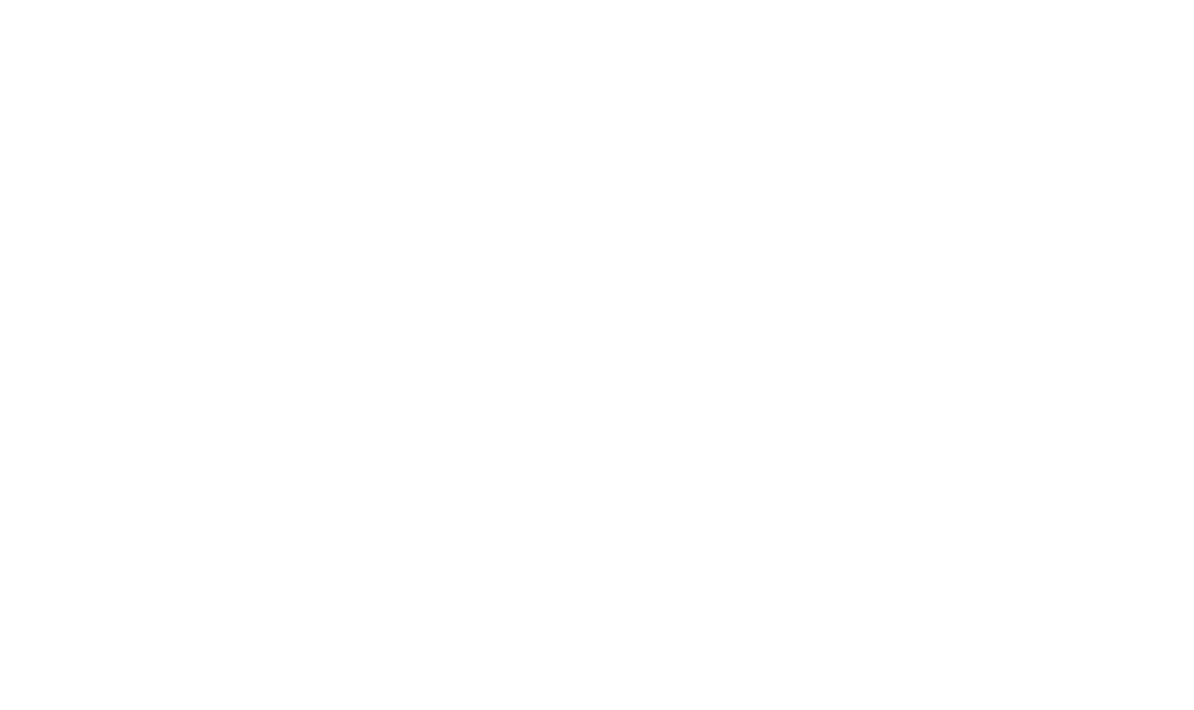 scroll, scrollTop: 0, scrollLeft: 0, axis: both 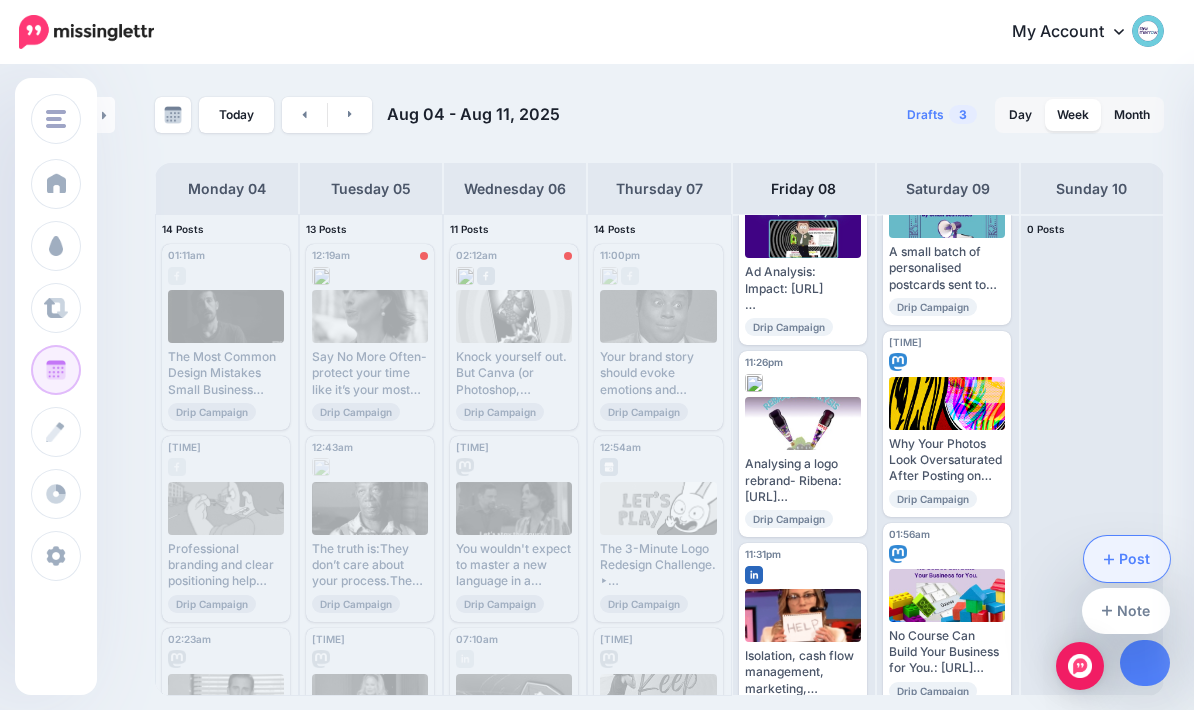 click on "Post" at bounding box center [1127, 559] 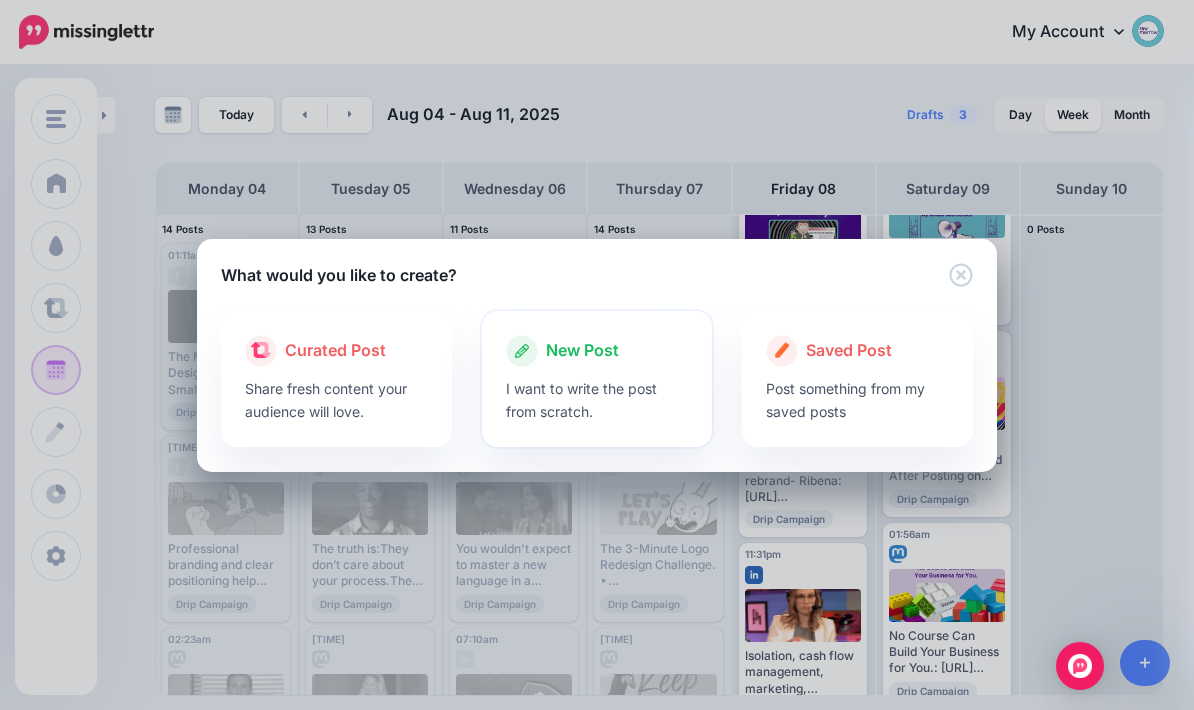 click on "New Post" at bounding box center (582, 351) 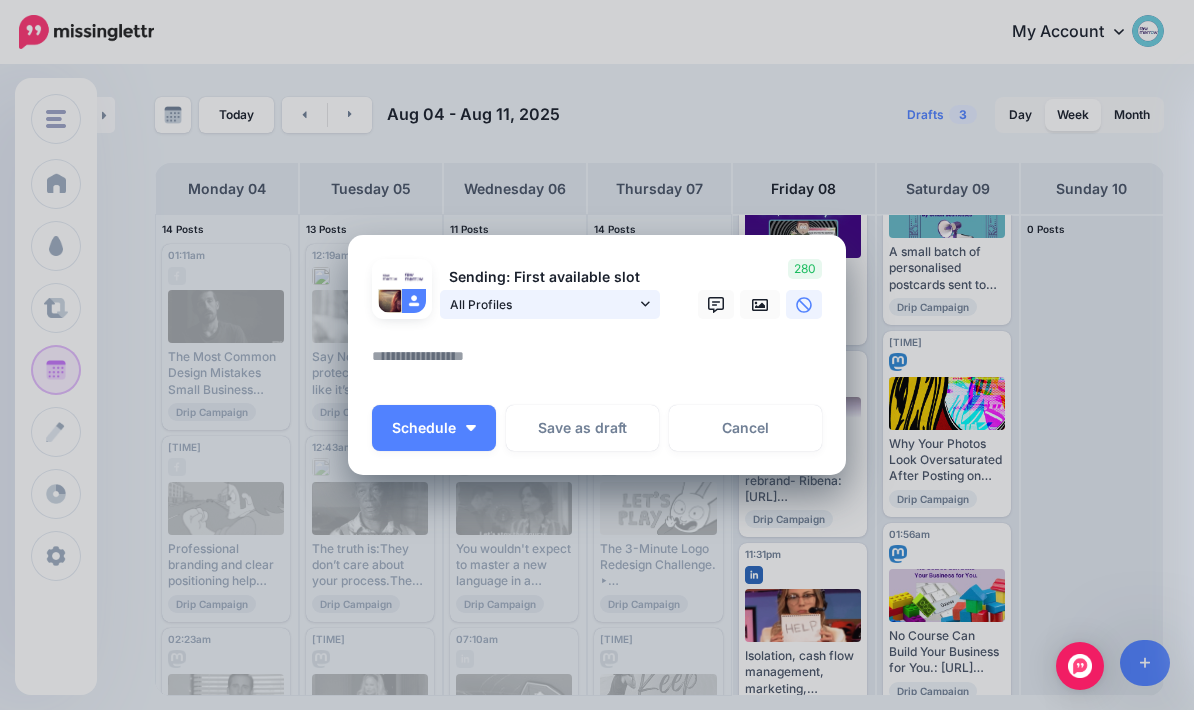click on "All
Profiles" at bounding box center [550, 304] 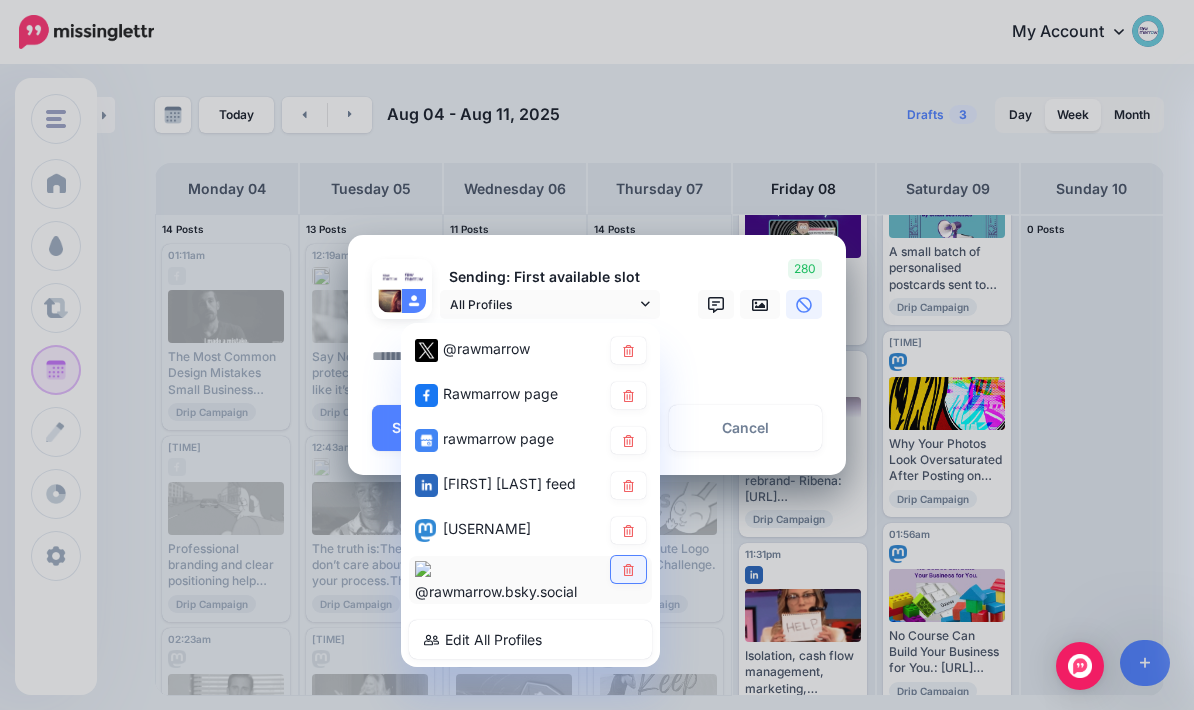 click 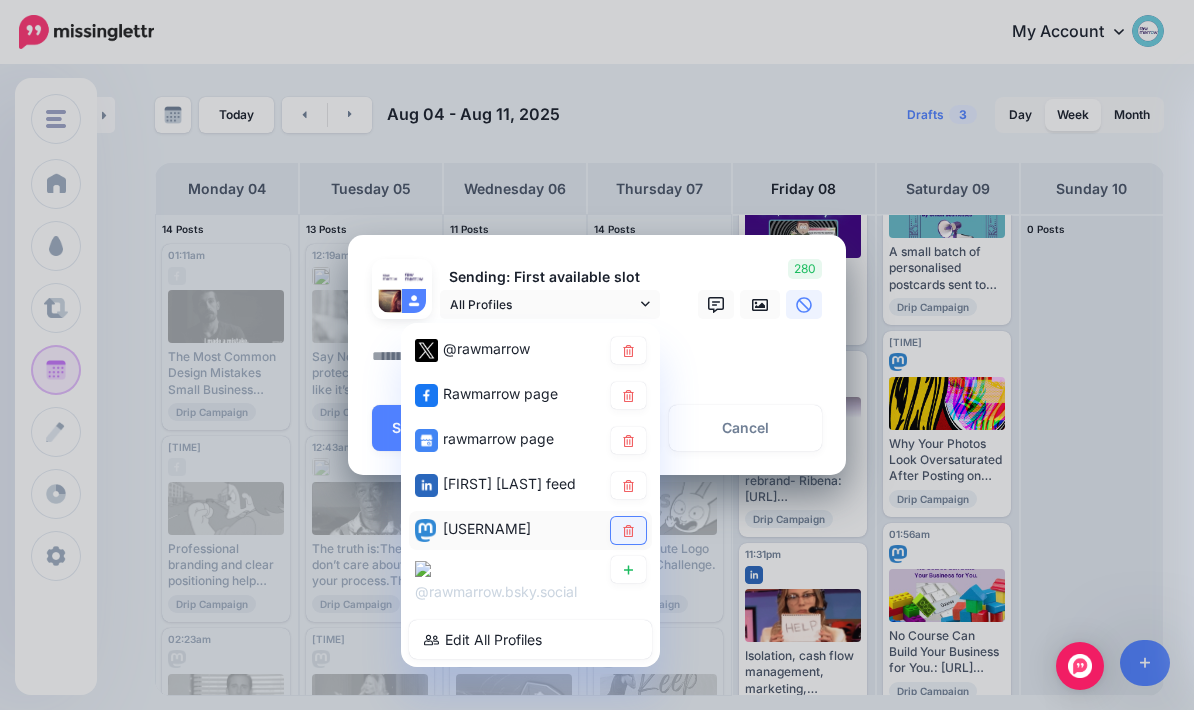 click 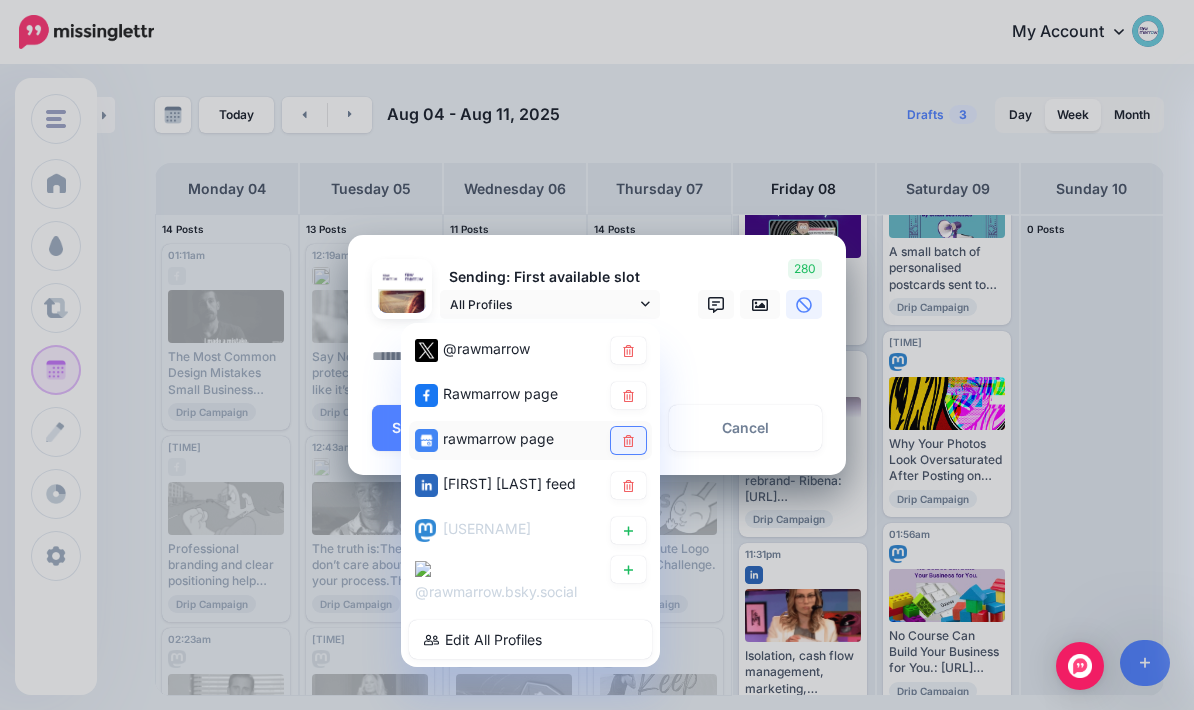 click 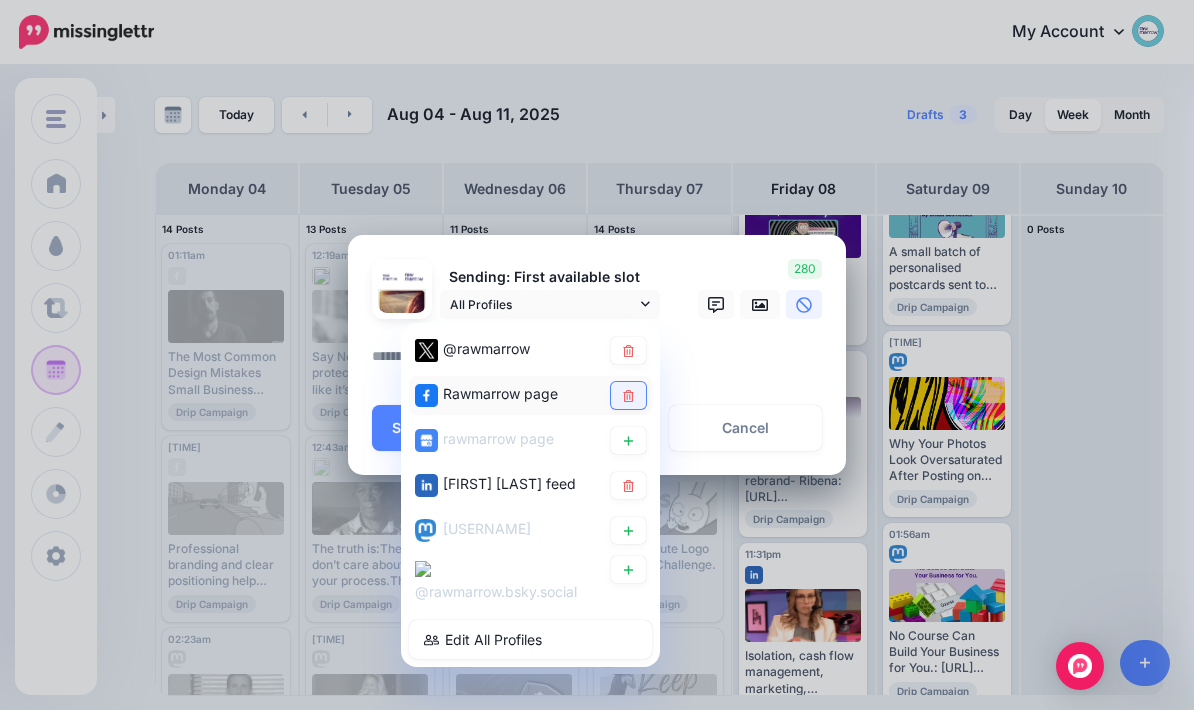 click 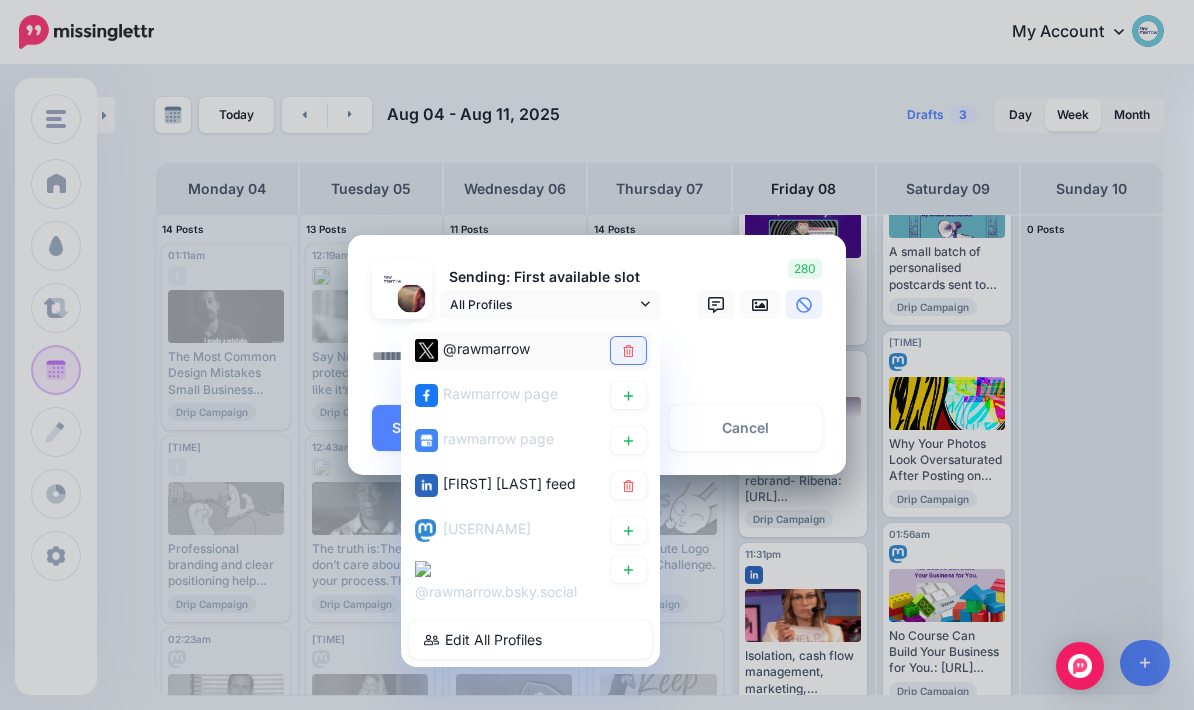 click 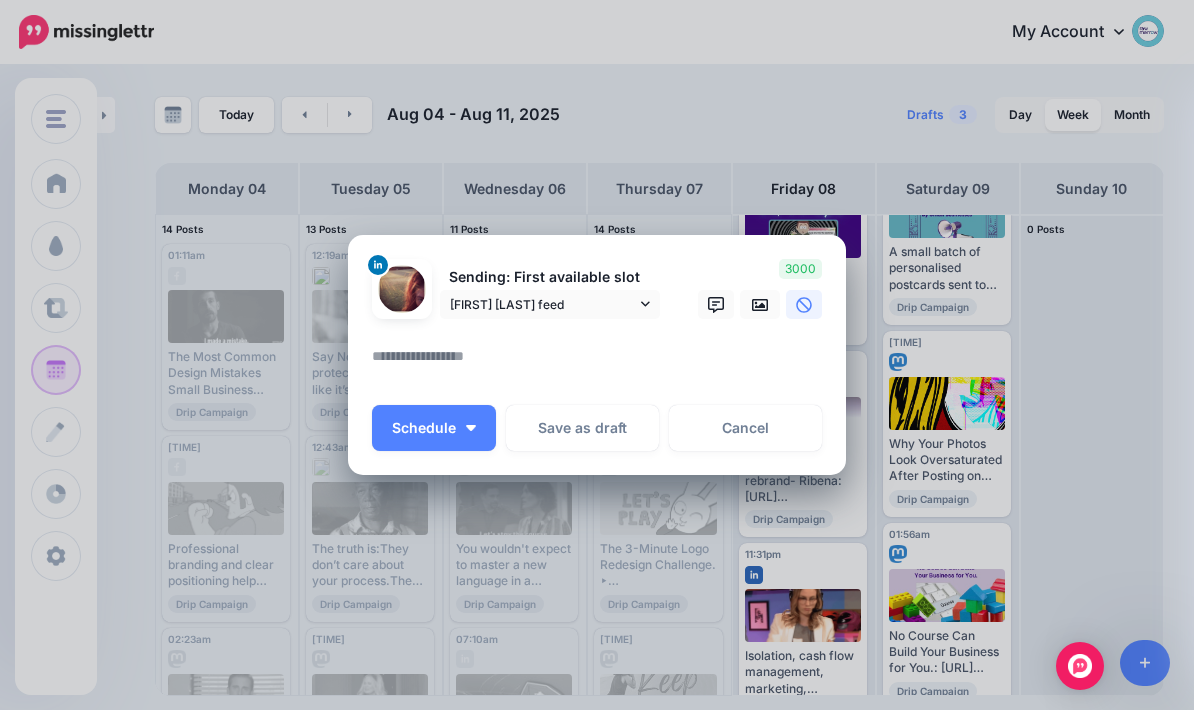 click at bounding box center [602, 363] 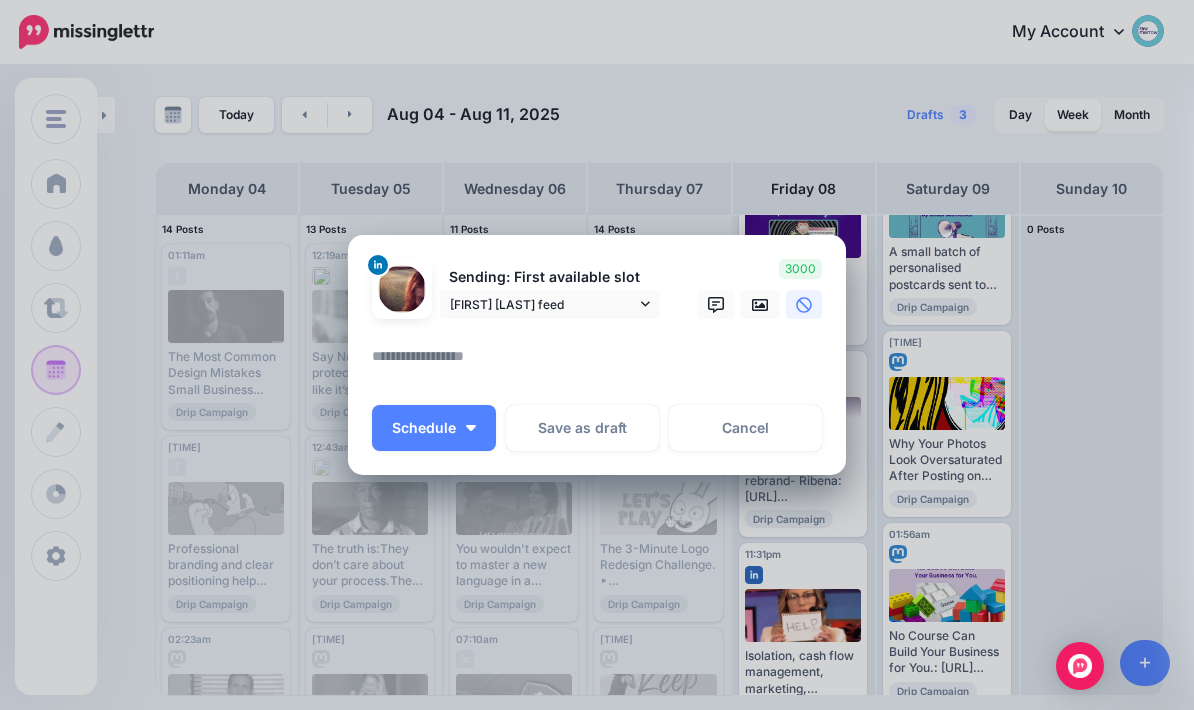 paste on "**********" 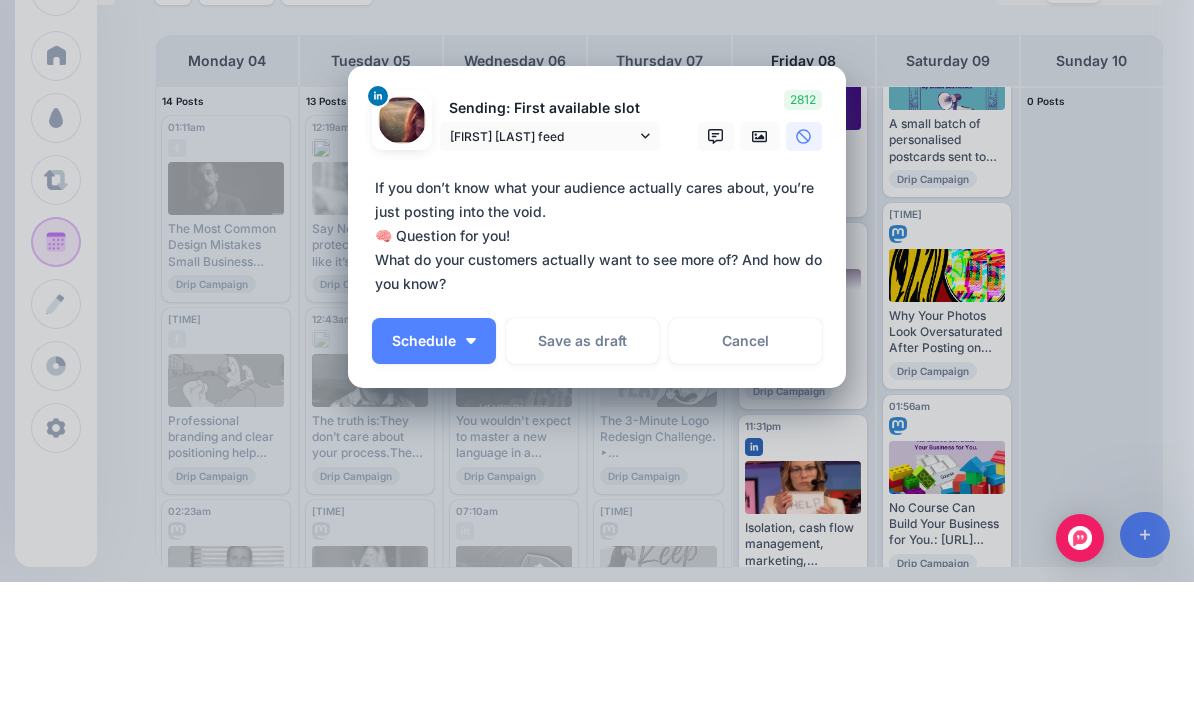 scroll, scrollTop: 7, scrollLeft: 0, axis: vertical 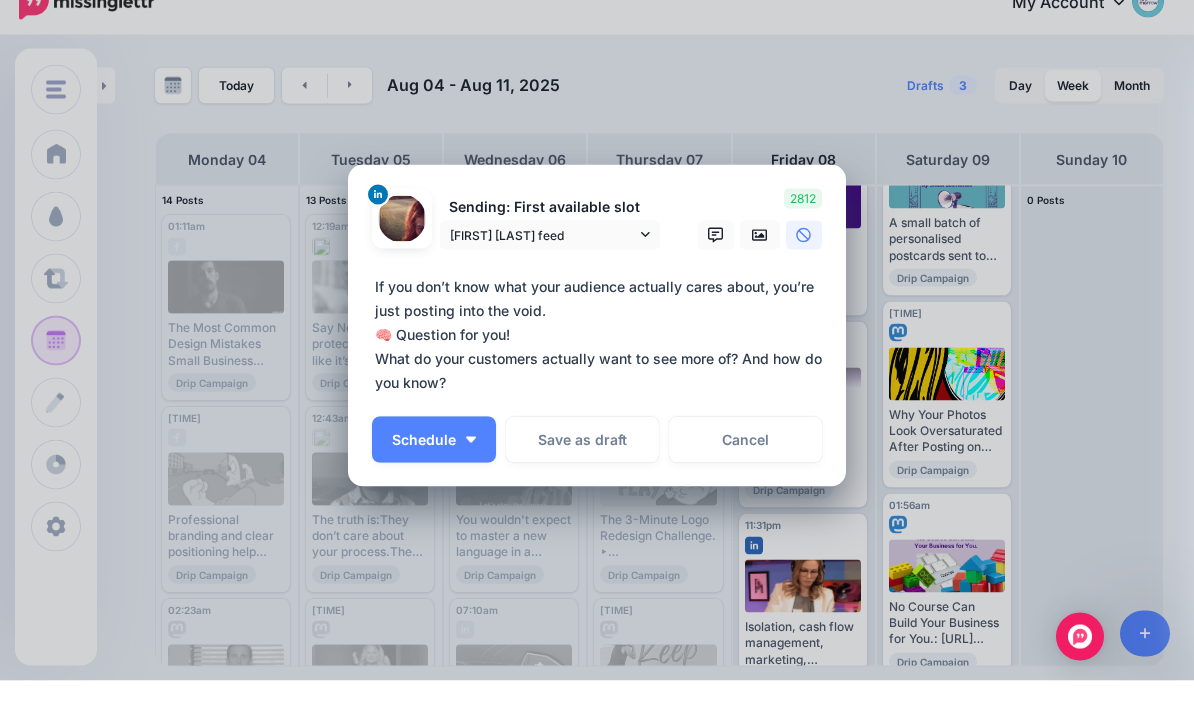 click on "**********" at bounding box center [602, 364] 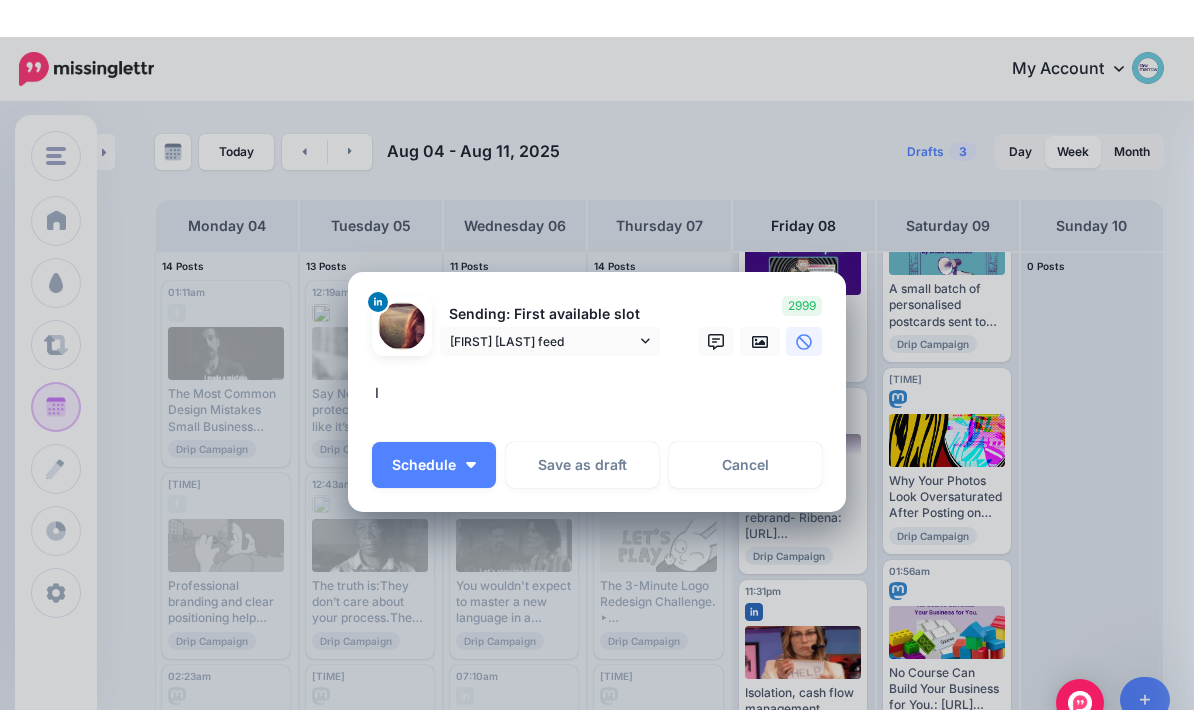 scroll, scrollTop: 0, scrollLeft: 0, axis: both 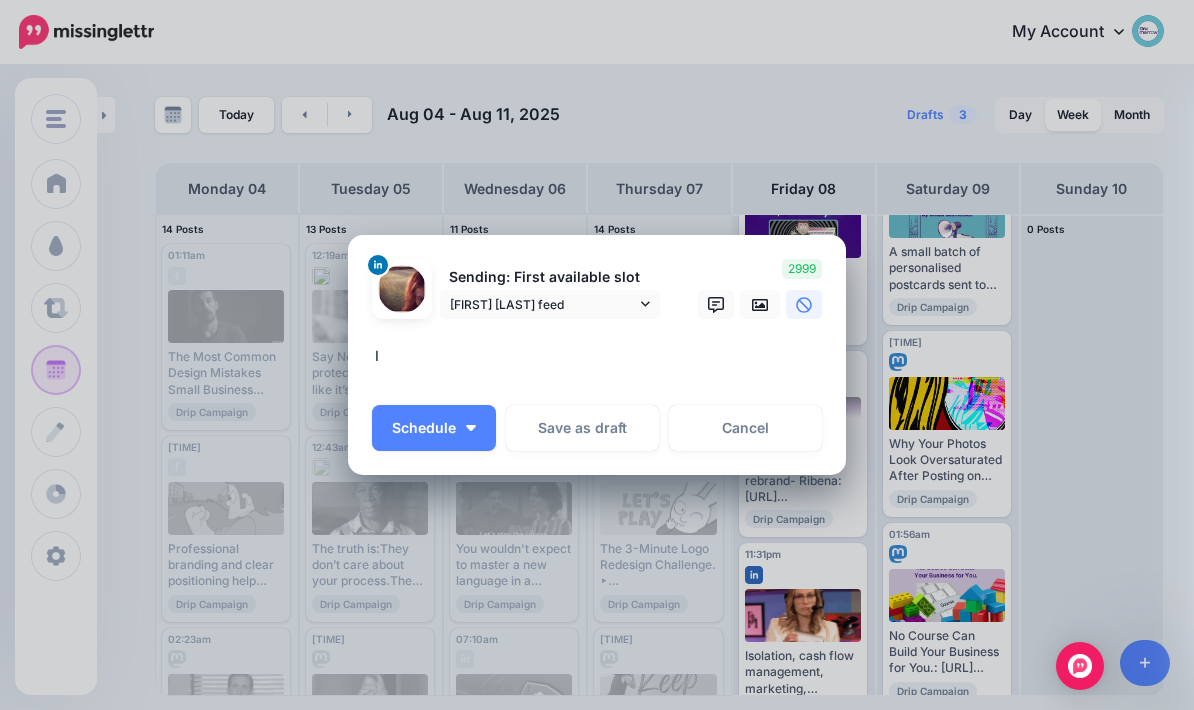 click on "*" at bounding box center [602, 363] 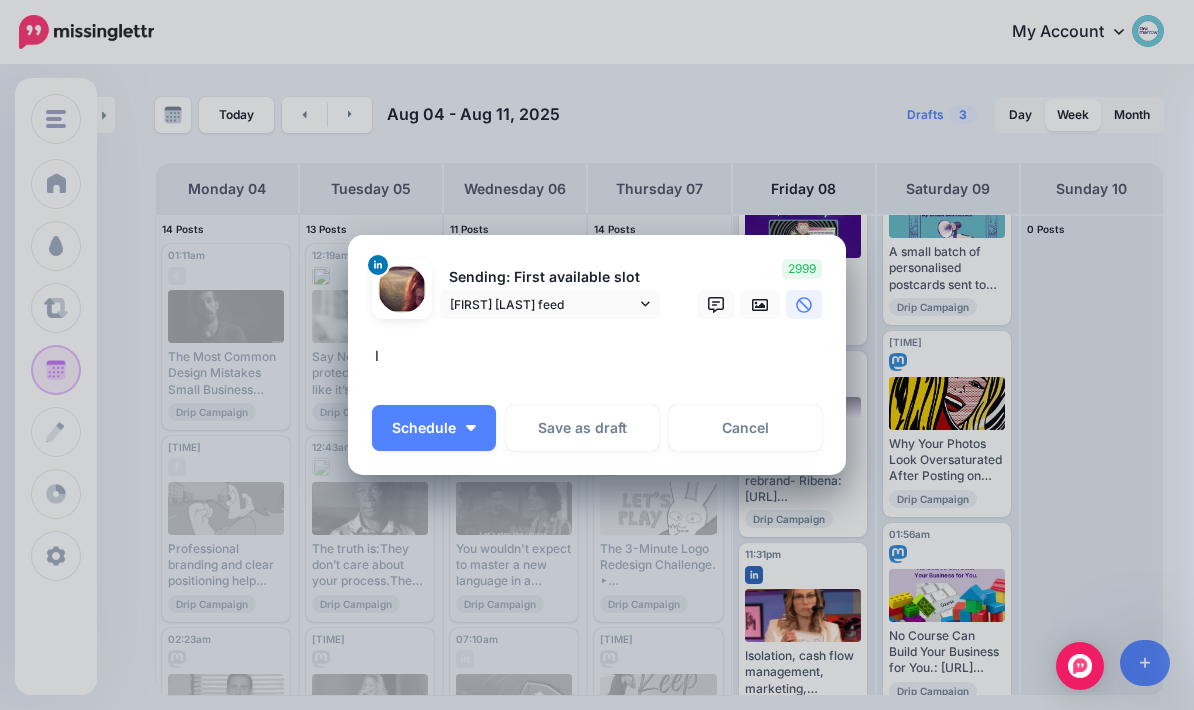 paste on "**********" 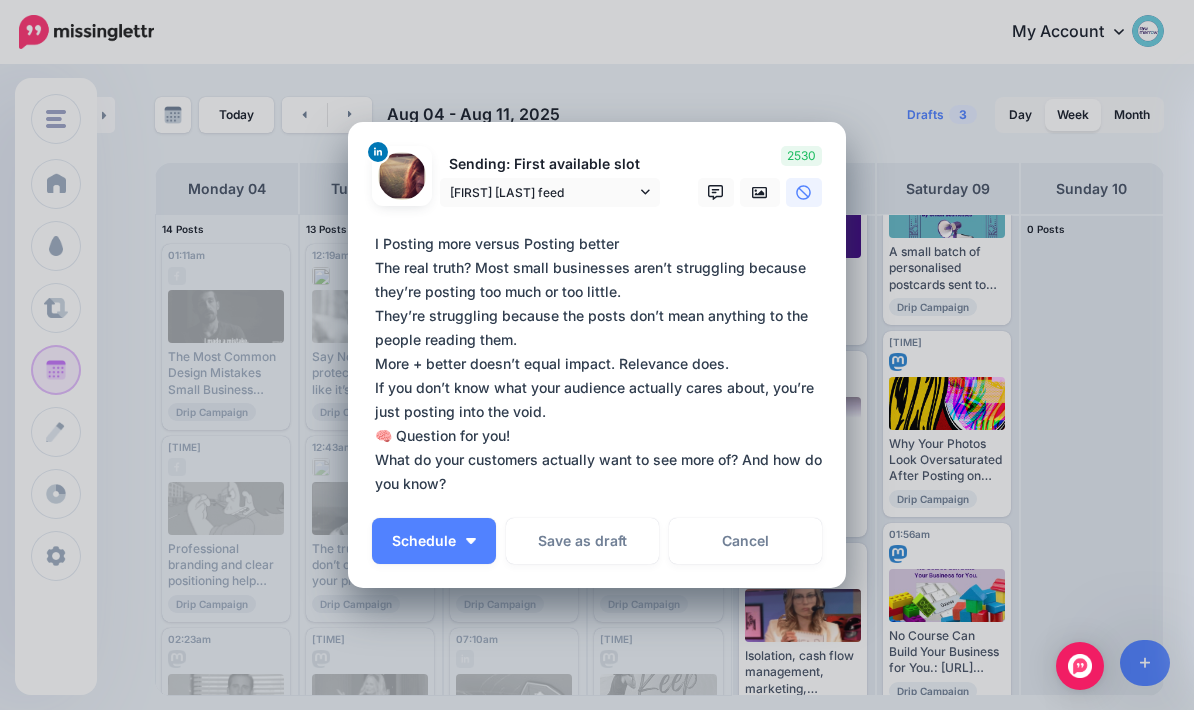 click on "**********" at bounding box center [602, 364] 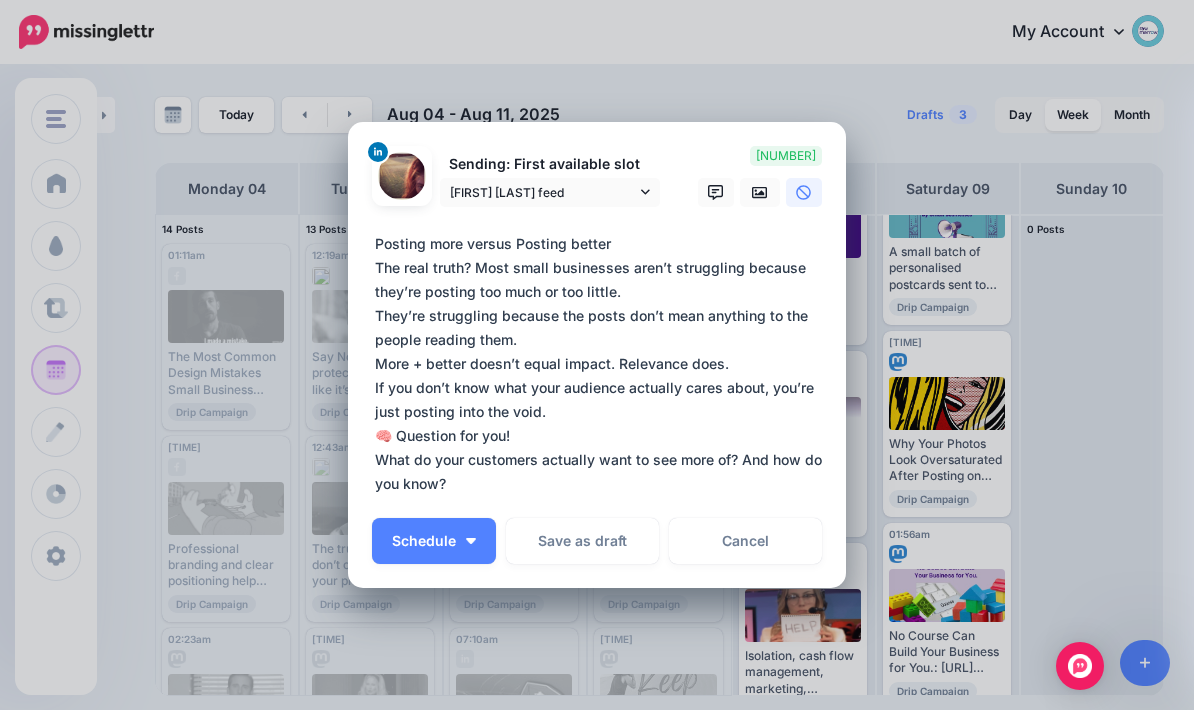 click on "**********" at bounding box center [602, 364] 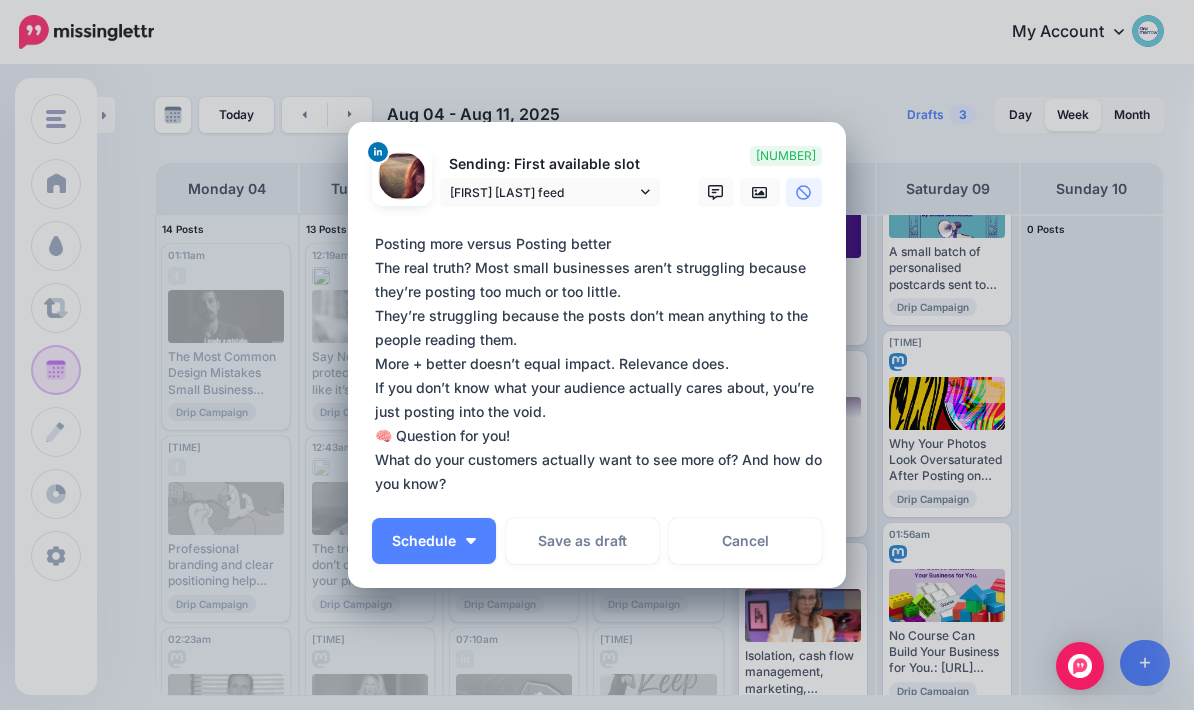 click on "**********" at bounding box center [602, 364] 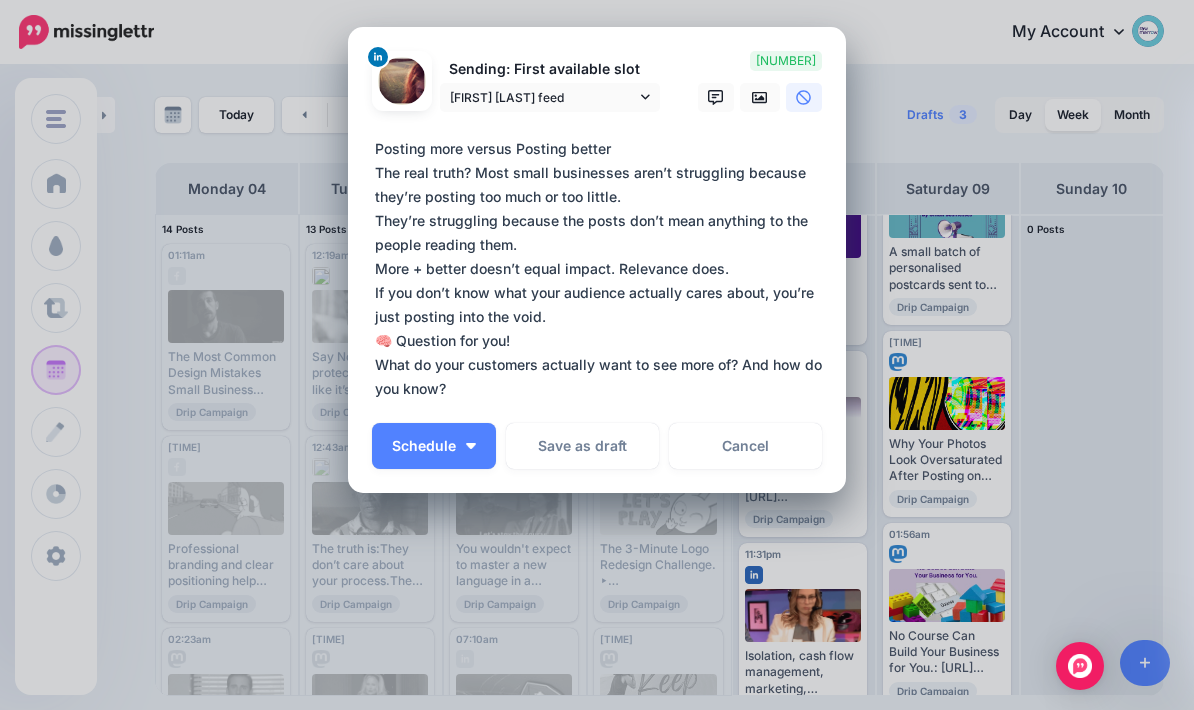 scroll, scrollTop: 94, scrollLeft: 0, axis: vertical 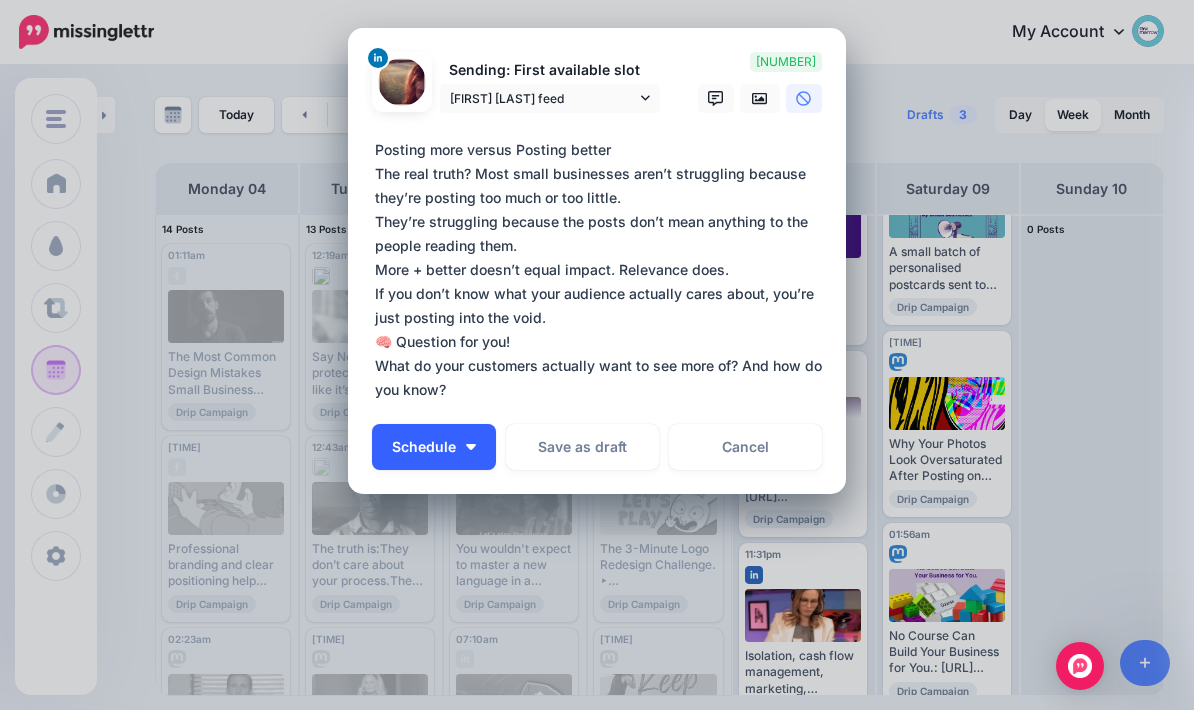 type on "**********" 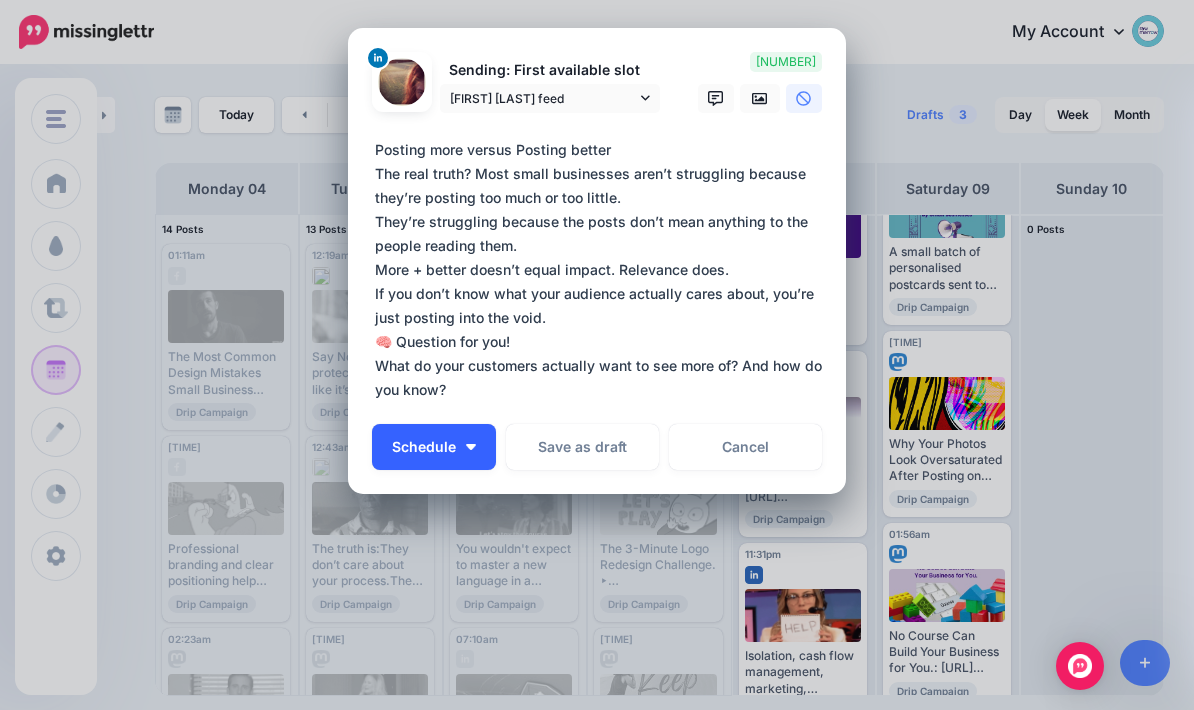 click on "Schedule" at bounding box center [434, 447] 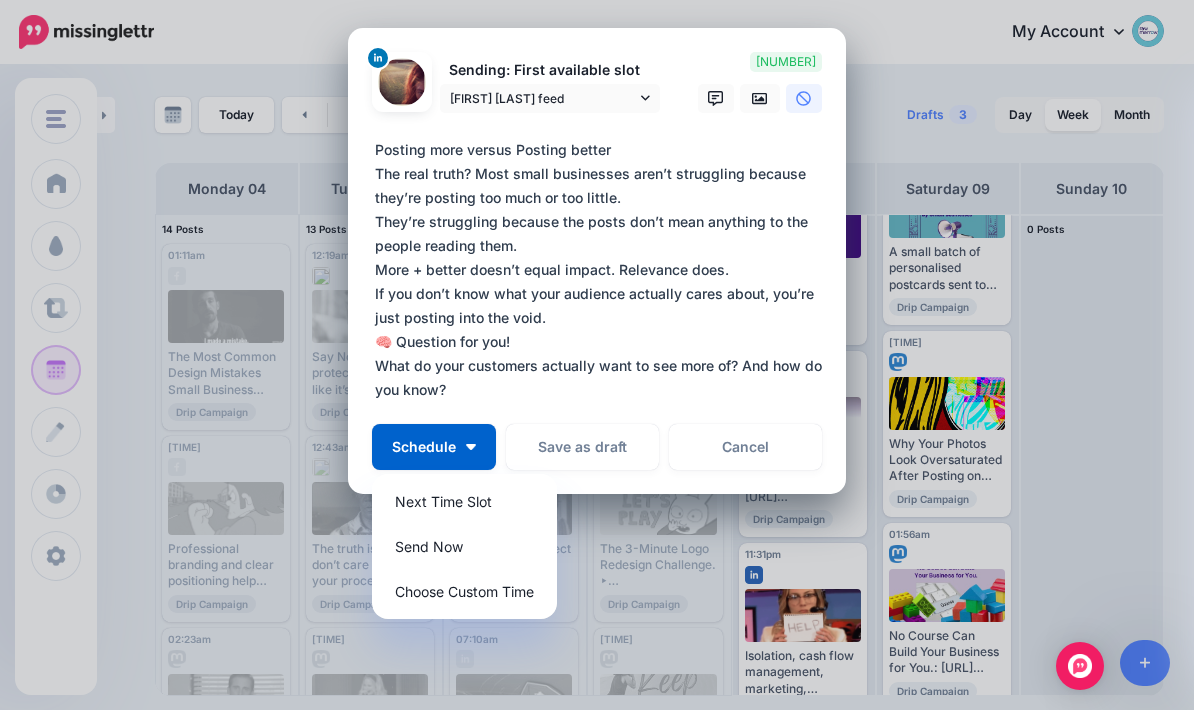 click on "**********" at bounding box center [602, 270] 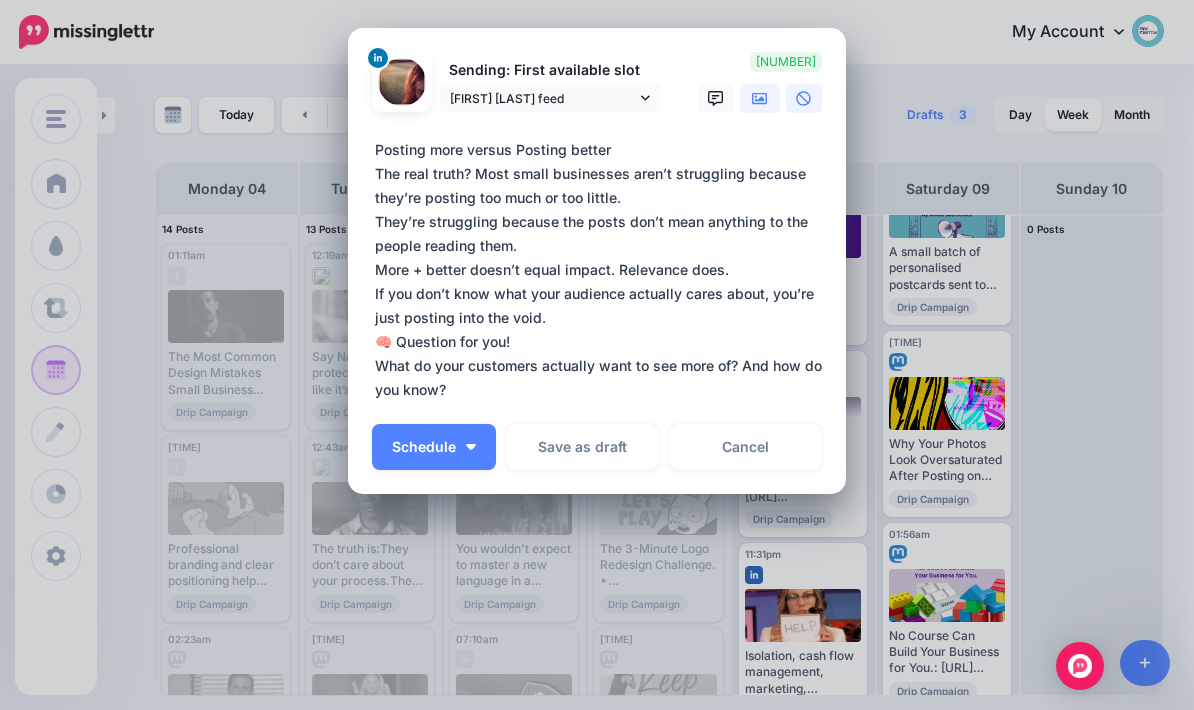 click 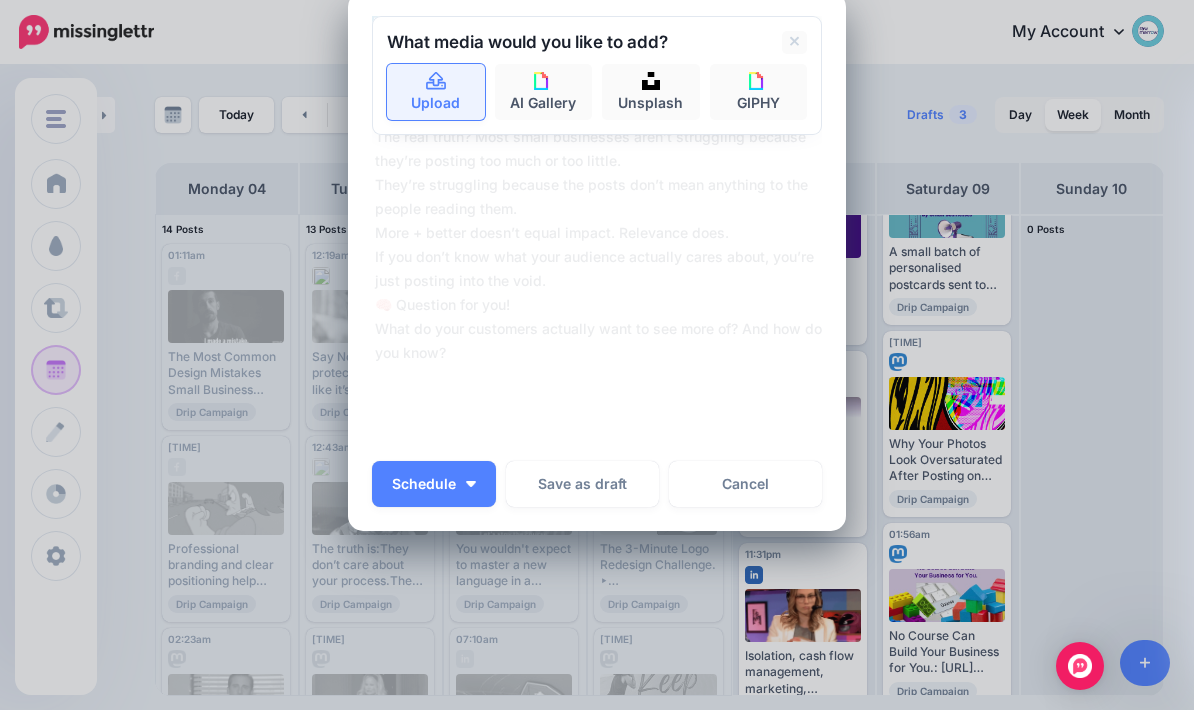 click on "Upload" at bounding box center (436, 92) 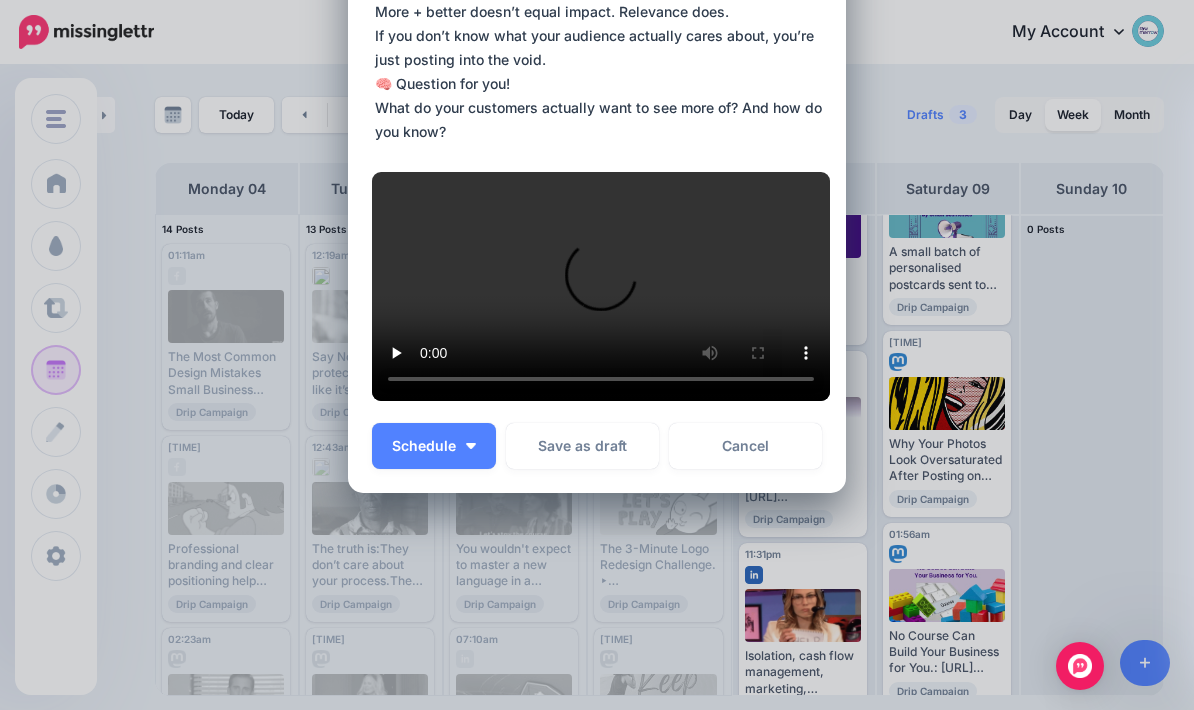 scroll, scrollTop: 599, scrollLeft: 0, axis: vertical 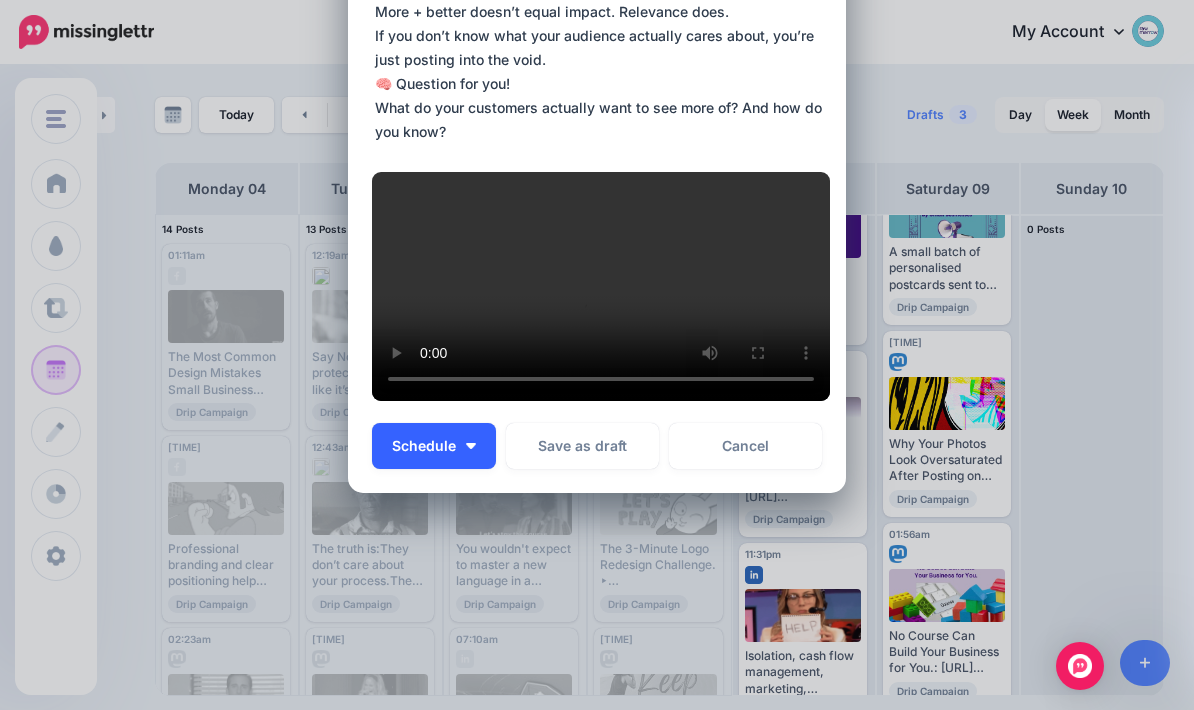 click at bounding box center [471, 446] 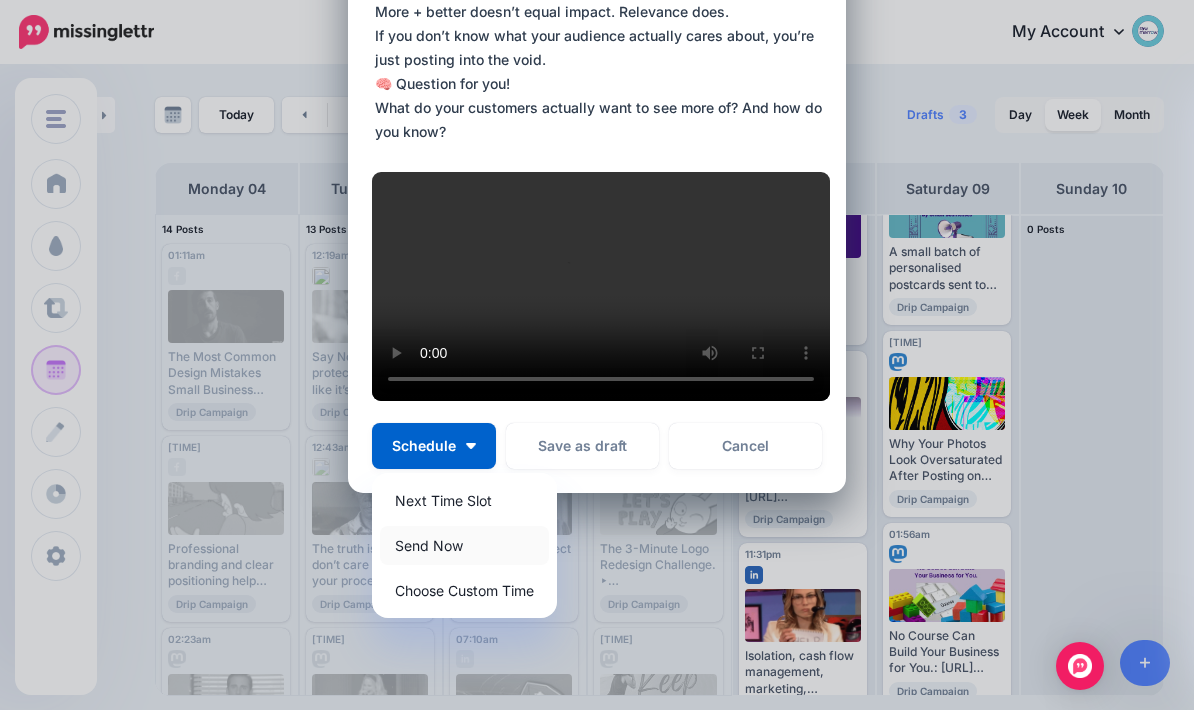 click on "Send Now" at bounding box center (464, 545) 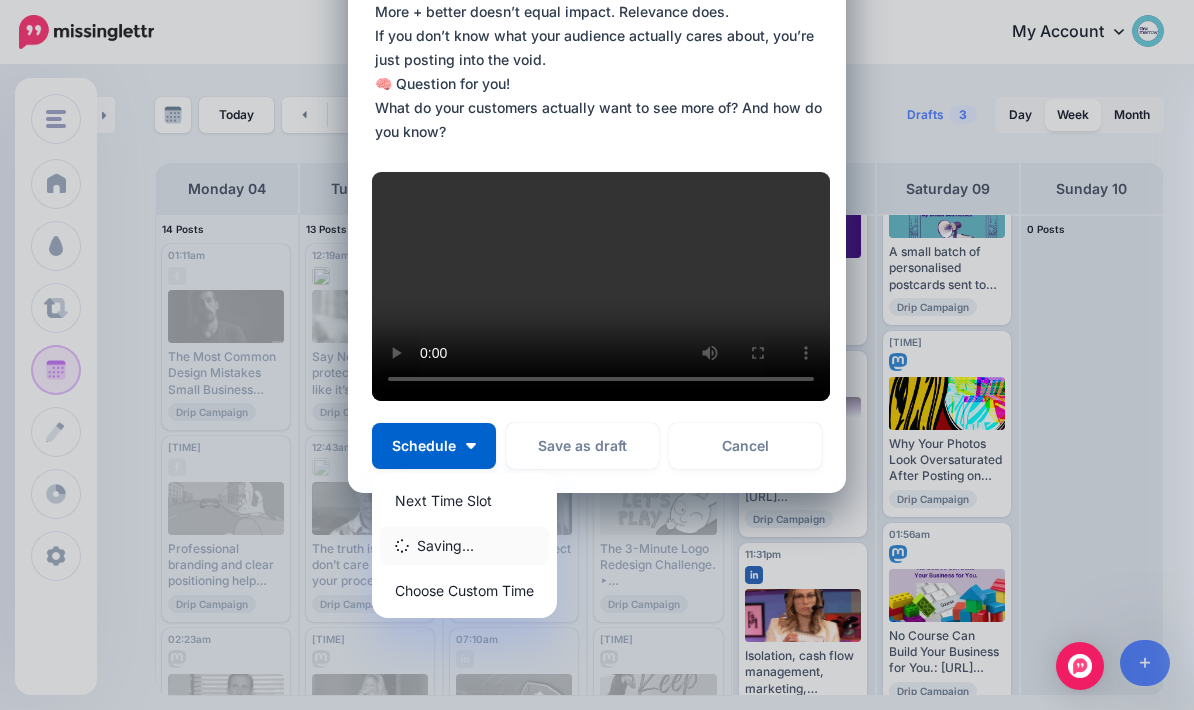 scroll, scrollTop: 0, scrollLeft: 0, axis: both 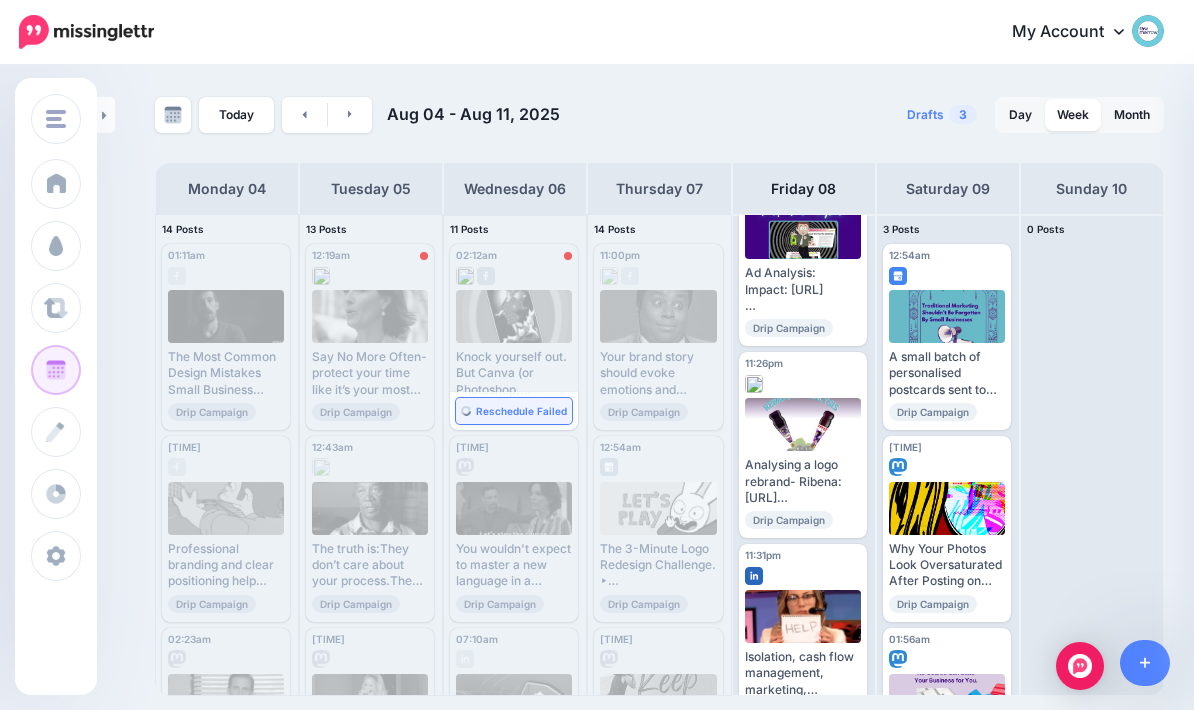 click on "Reschedule Failed" at bounding box center [521, 411] 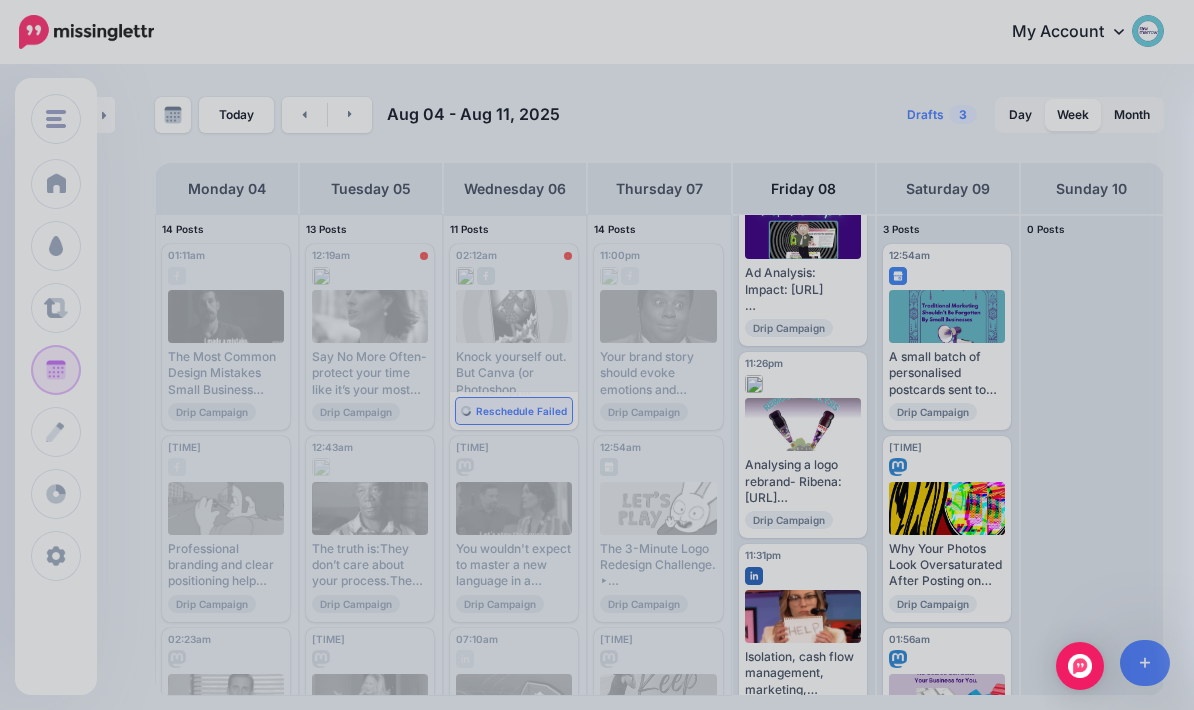scroll, scrollTop: 0, scrollLeft: 0, axis: both 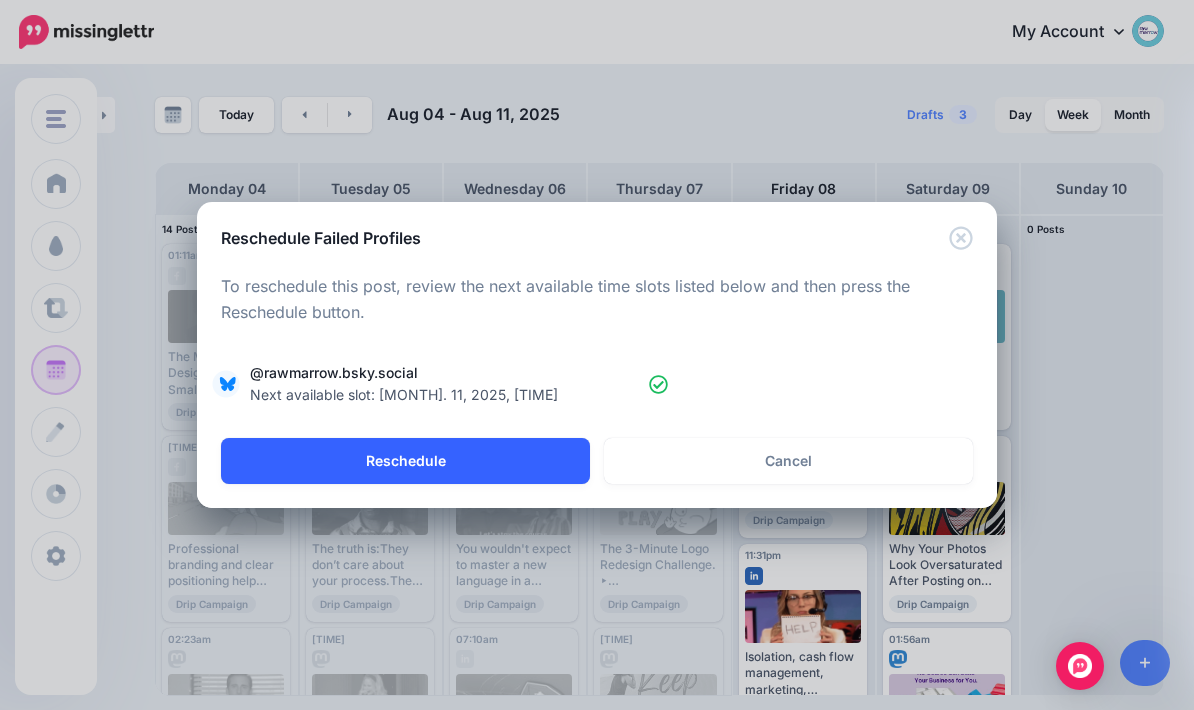 click on "Reschedule" at bounding box center [405, 461] 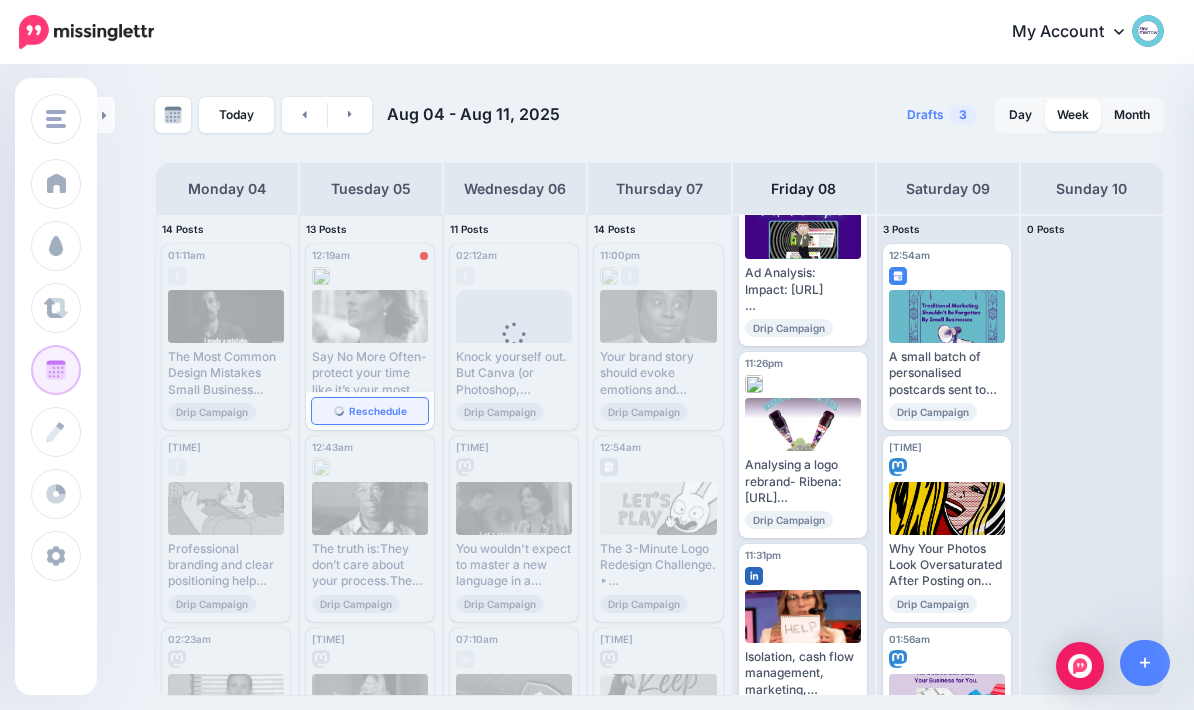 click on "Reschedule" at bounding box center [378, 411] 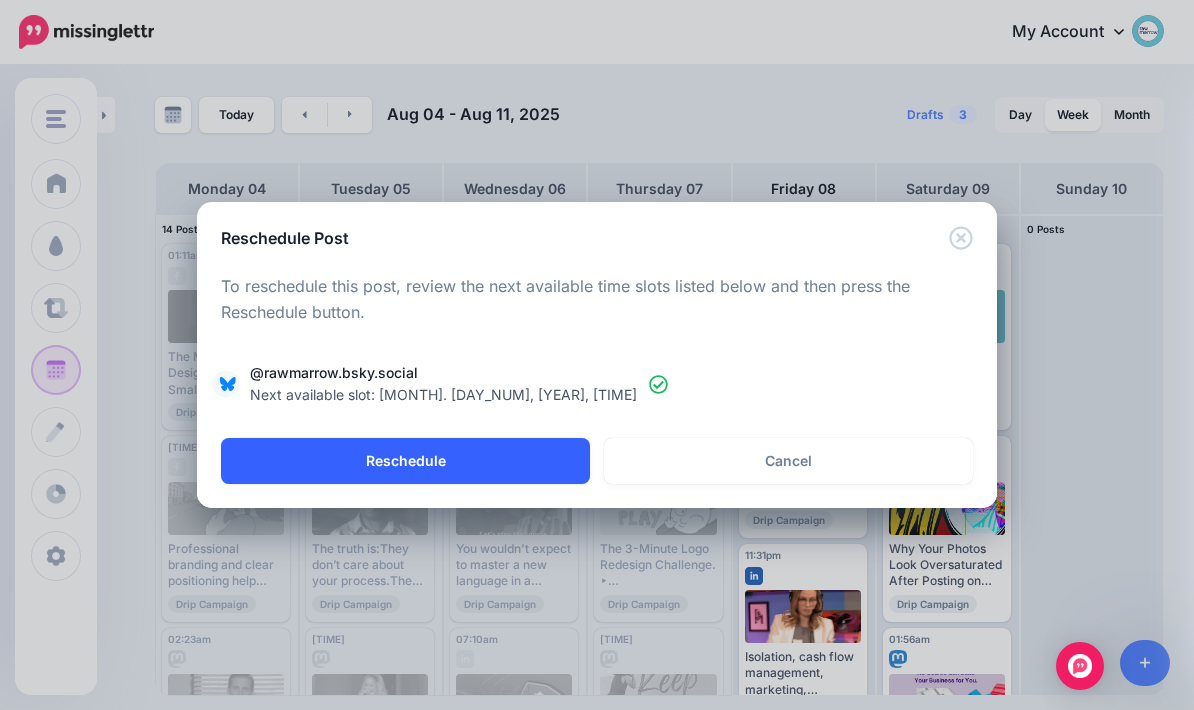 click on "Reschedule" at bounding box center (405, 461) 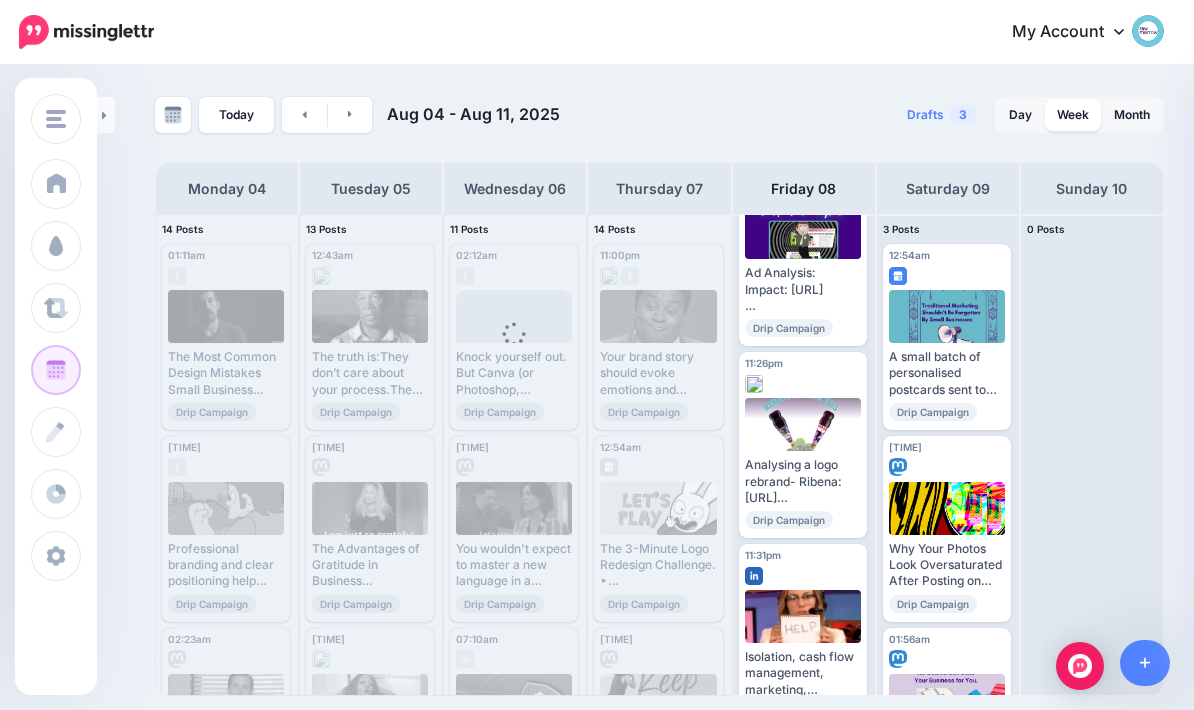 scroll, scrollTop: 0, scrollLeft: 0, axis: both 